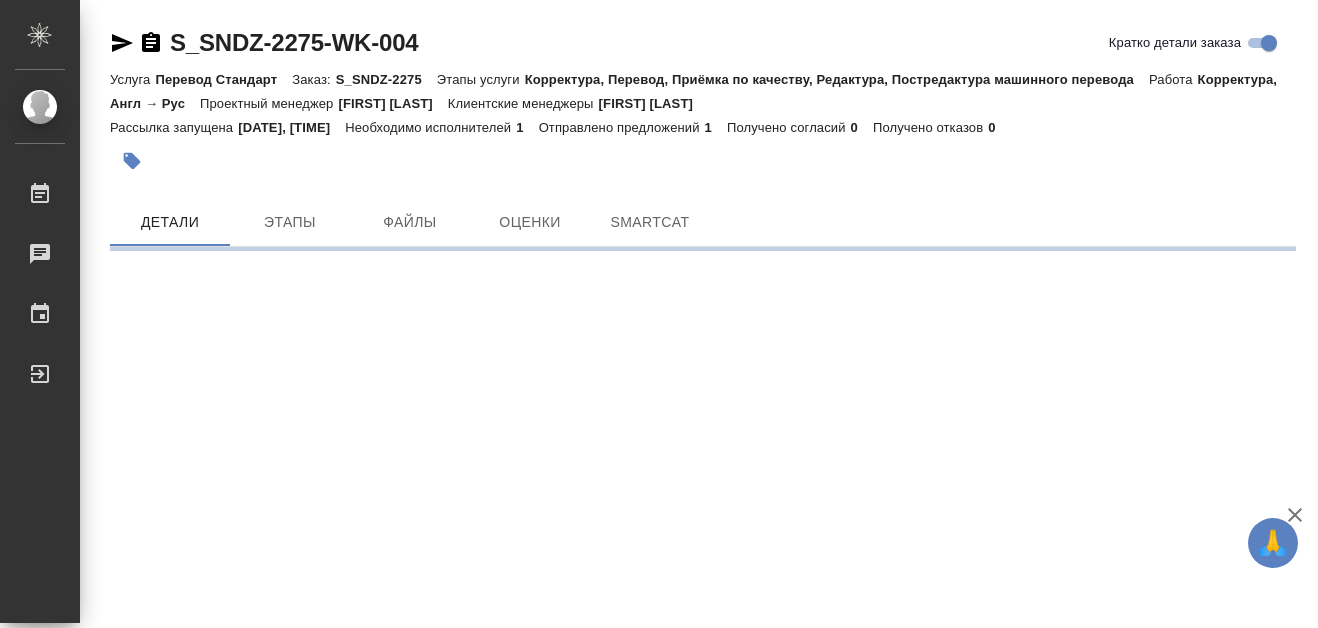 scroll, scrollTop: 0, scrollLeft: 0, axis: both 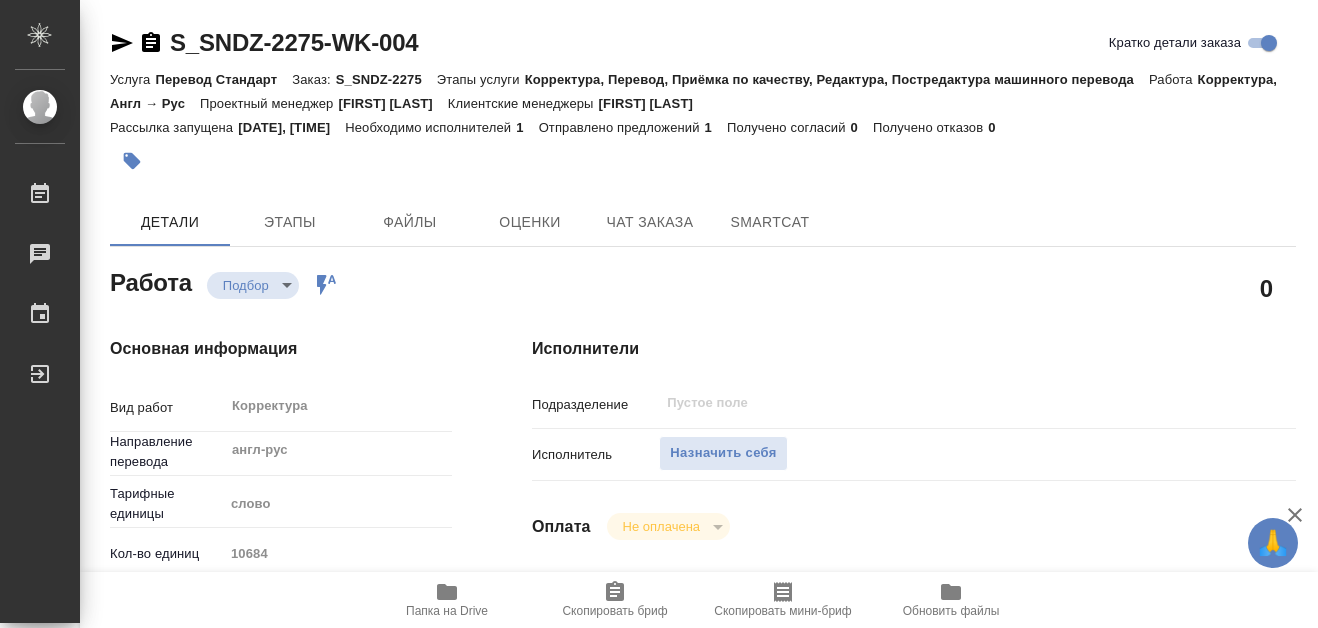 type on "x" 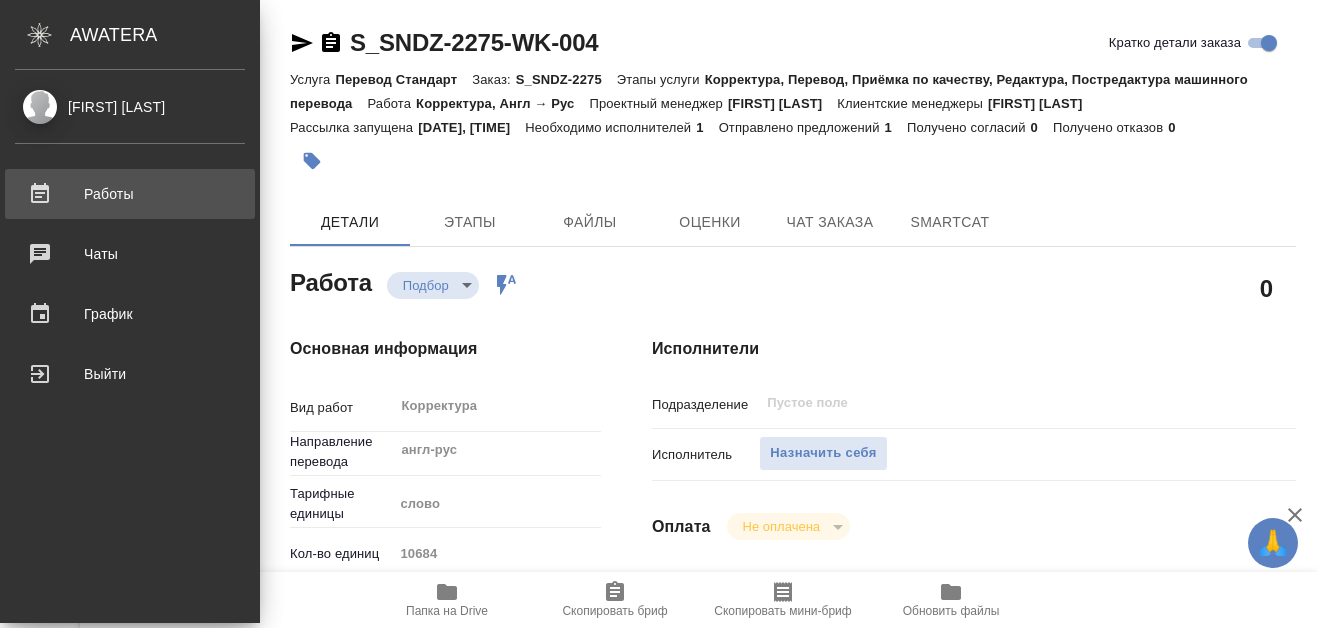 click on "Работы" at bounding box center (130, 194) 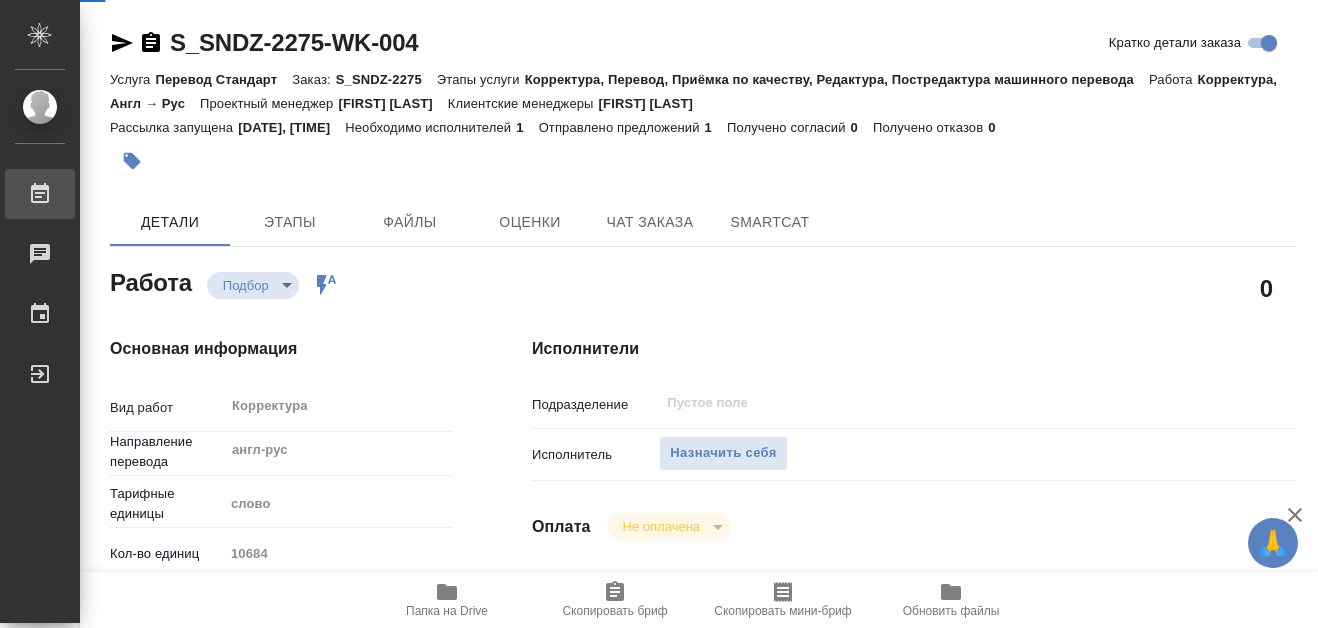type on "x" 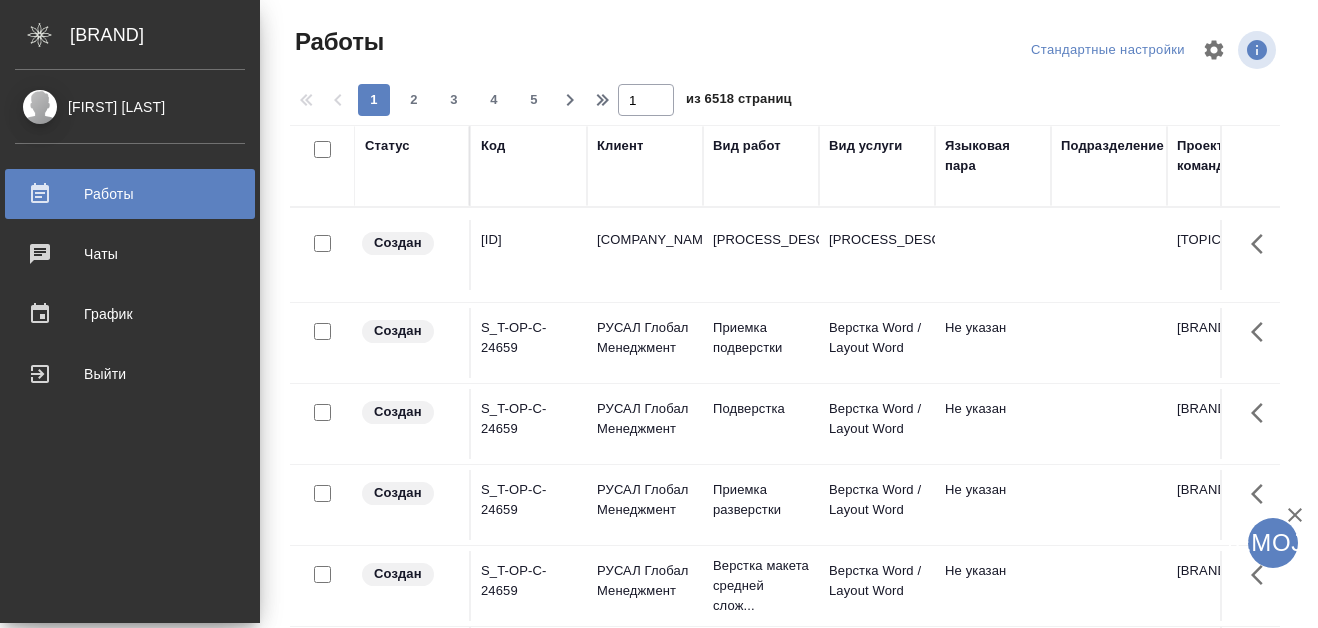 scroll, scrollTop: 0, scrollLeft: 0, axis: both 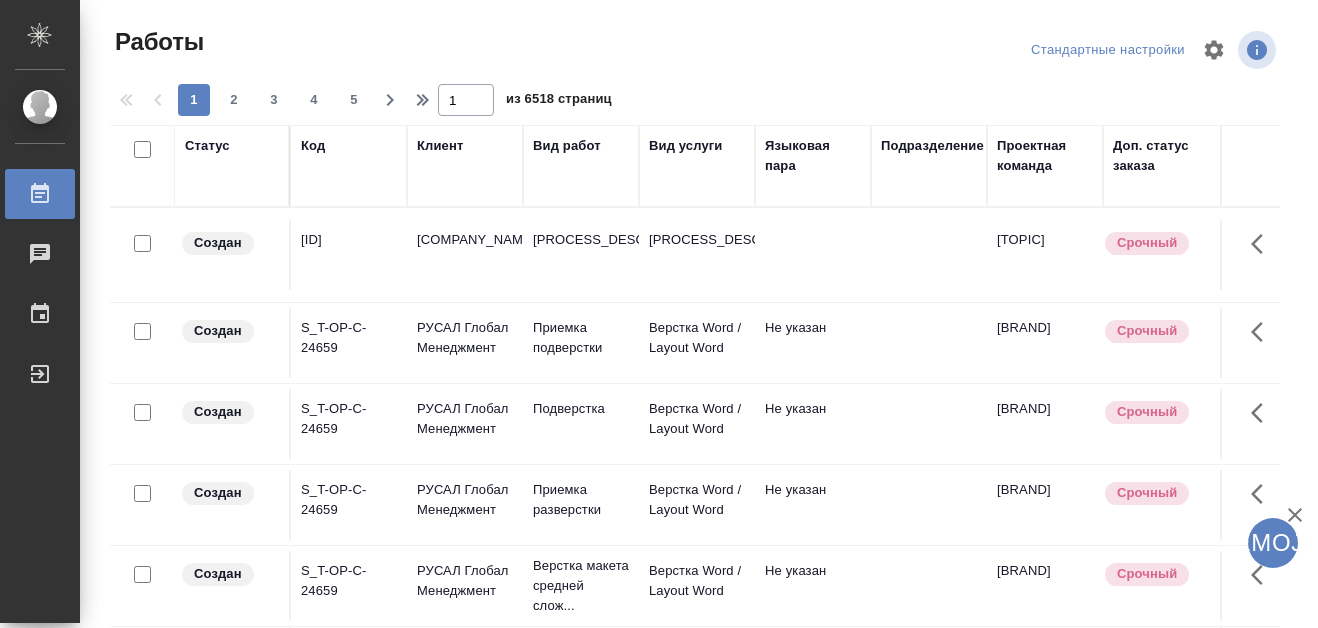 click on "Код" at bounding box center [349, 166] 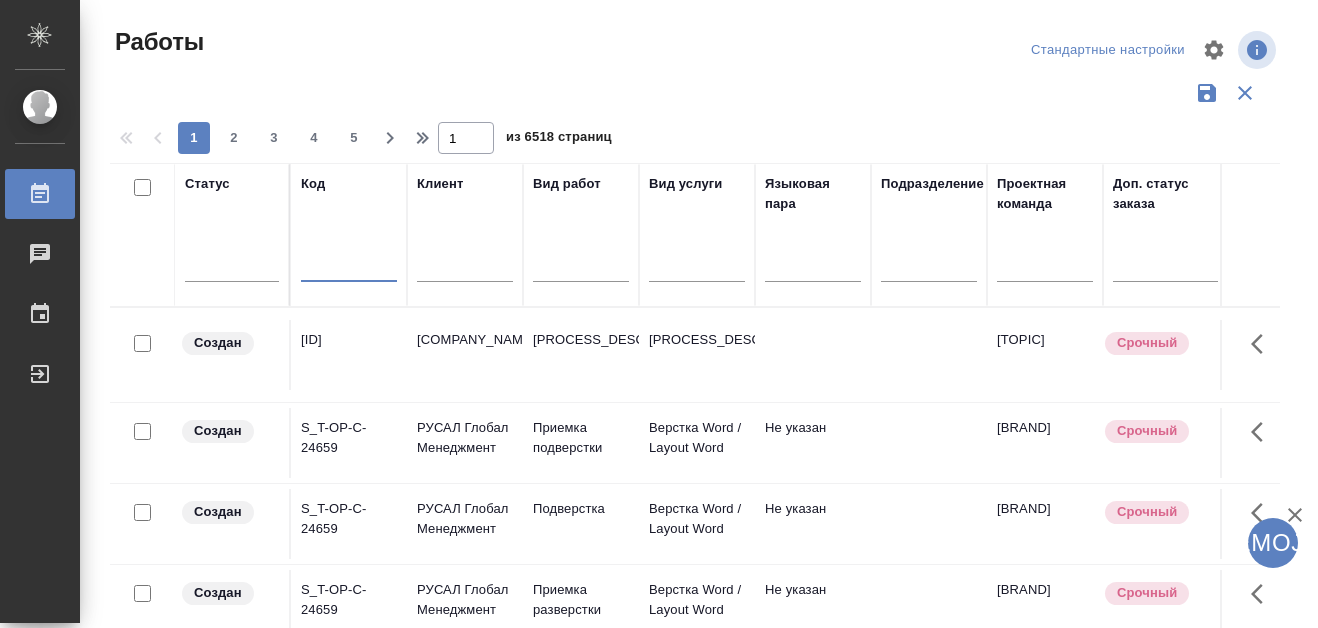 paste on "S_SNF-6634" 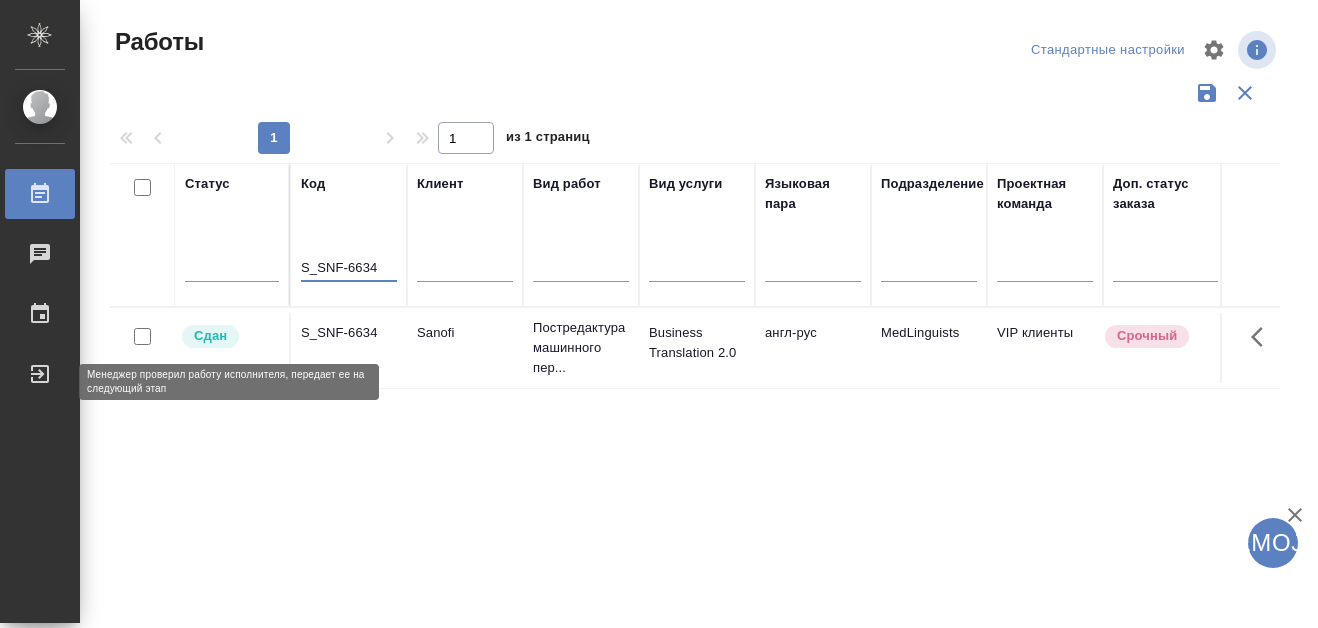 type on "S_SNF-6634" 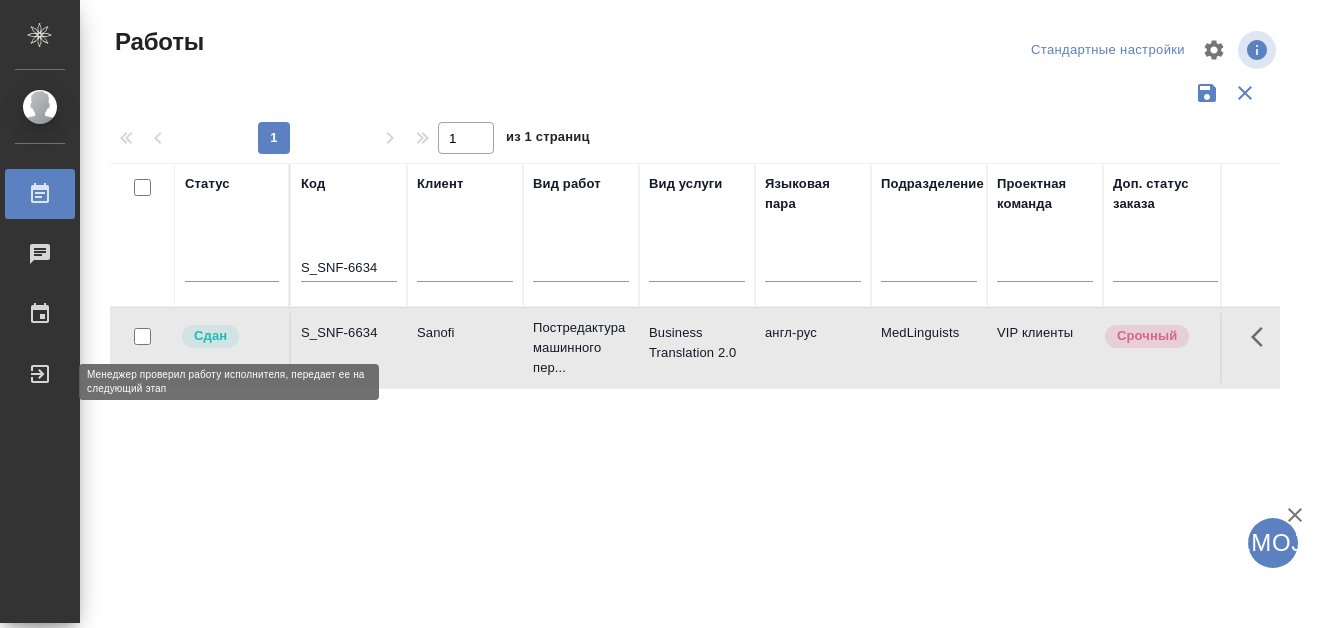 click on "Сдан" at bounding box center [210, 336] 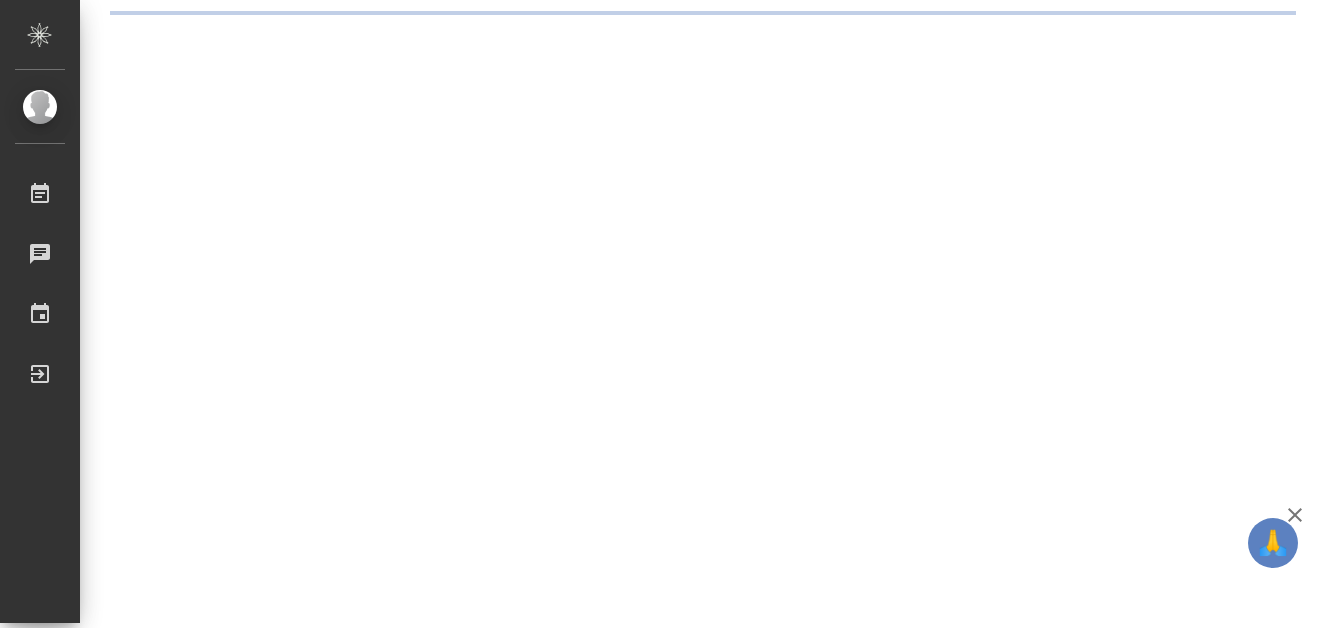 scroll, scrollTop: 0, scrollLeft: 0, axis: both 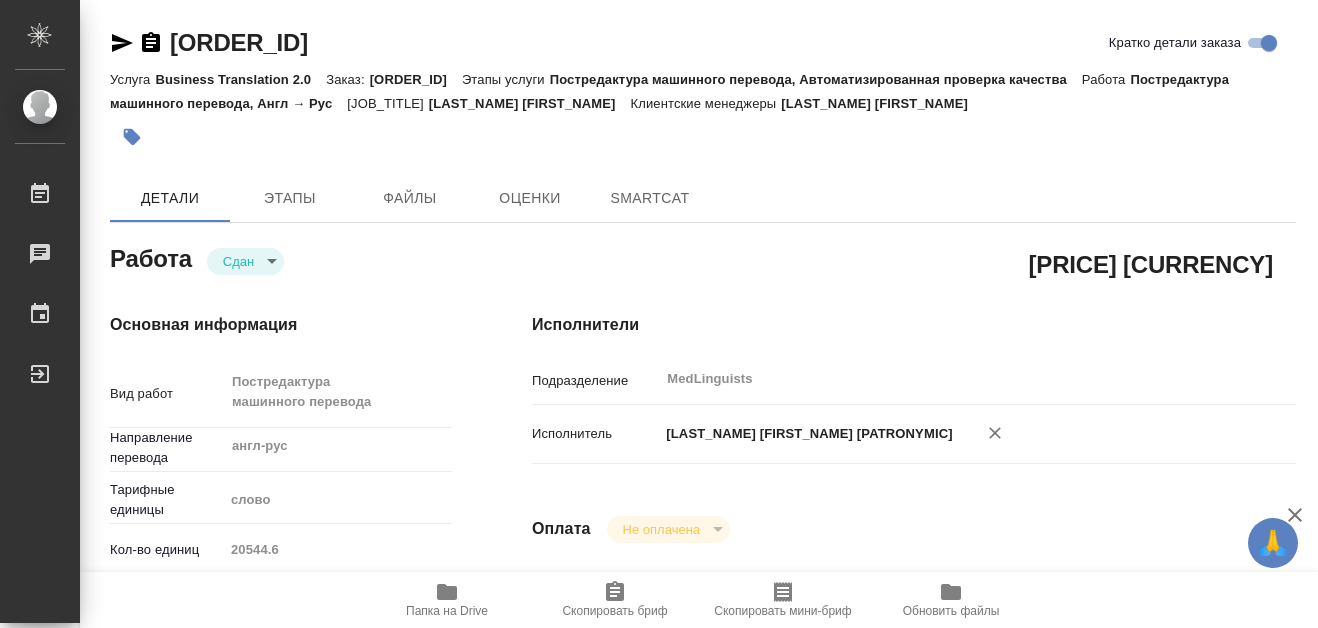 type on "x" 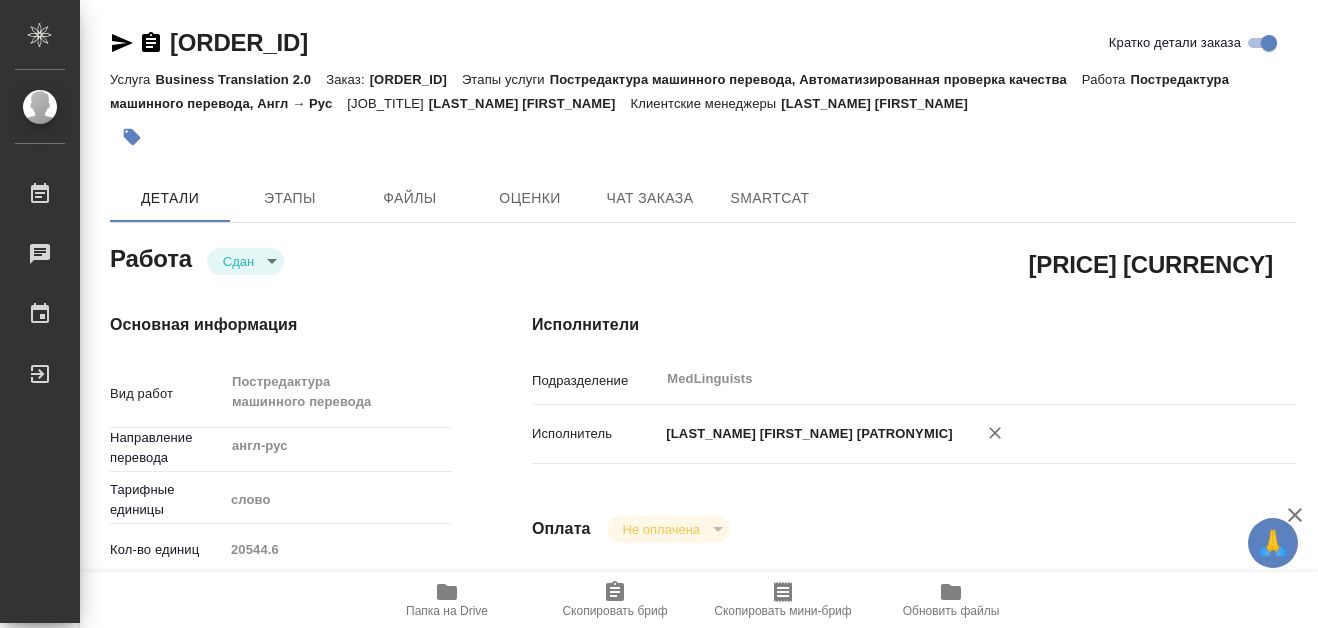 type on "x" 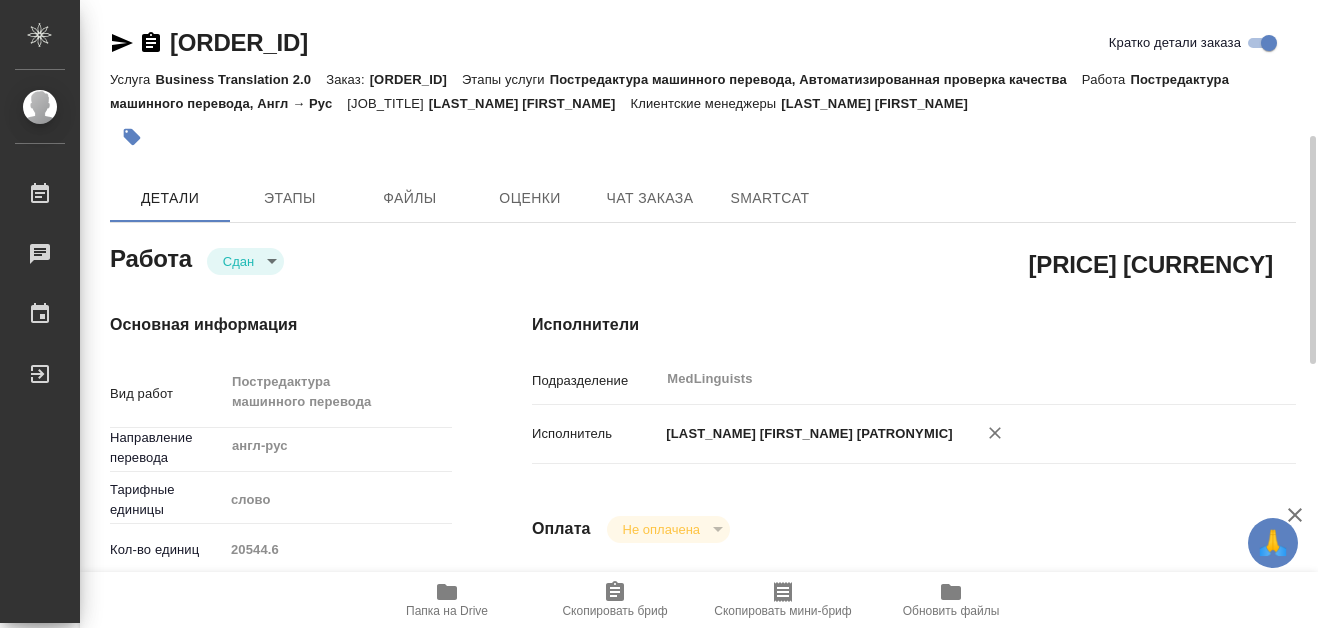 scroll, scrollTop: 100, scrollLeft: 0, axis: vertical 